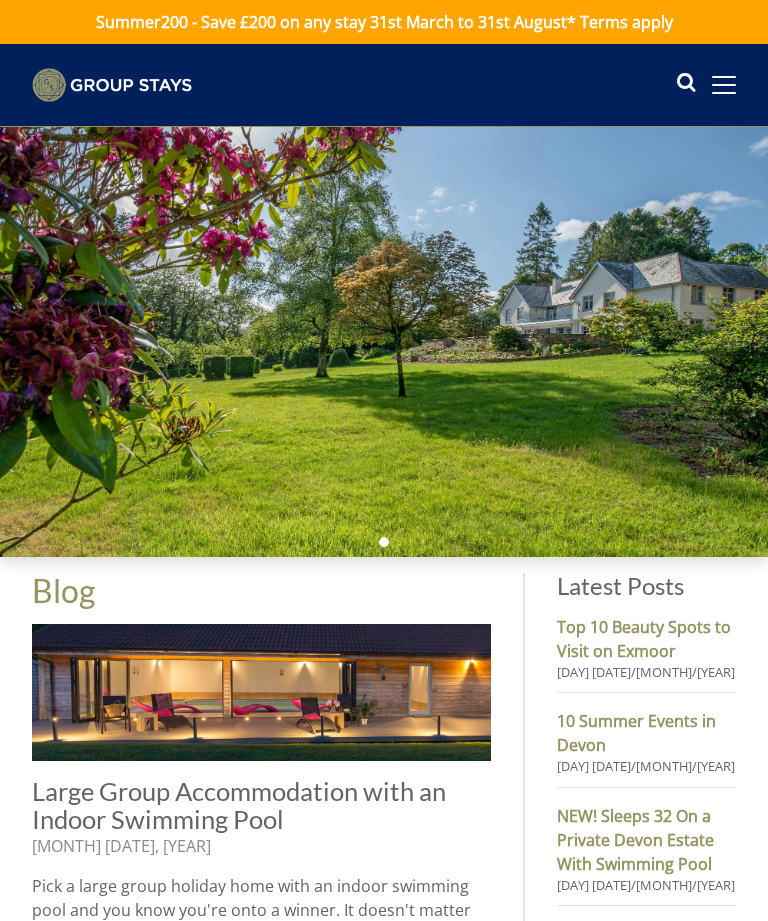 scroll, scrollTop: 0, scrollLeft: 0, axis: both 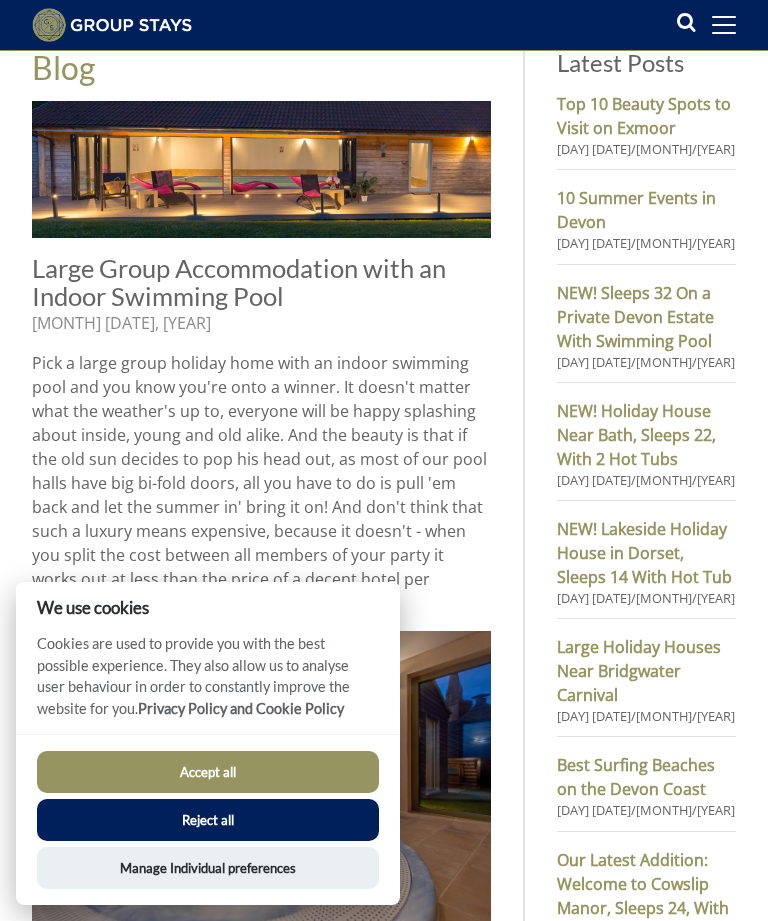 click on "Accept all" at bounding box center [208, 772] 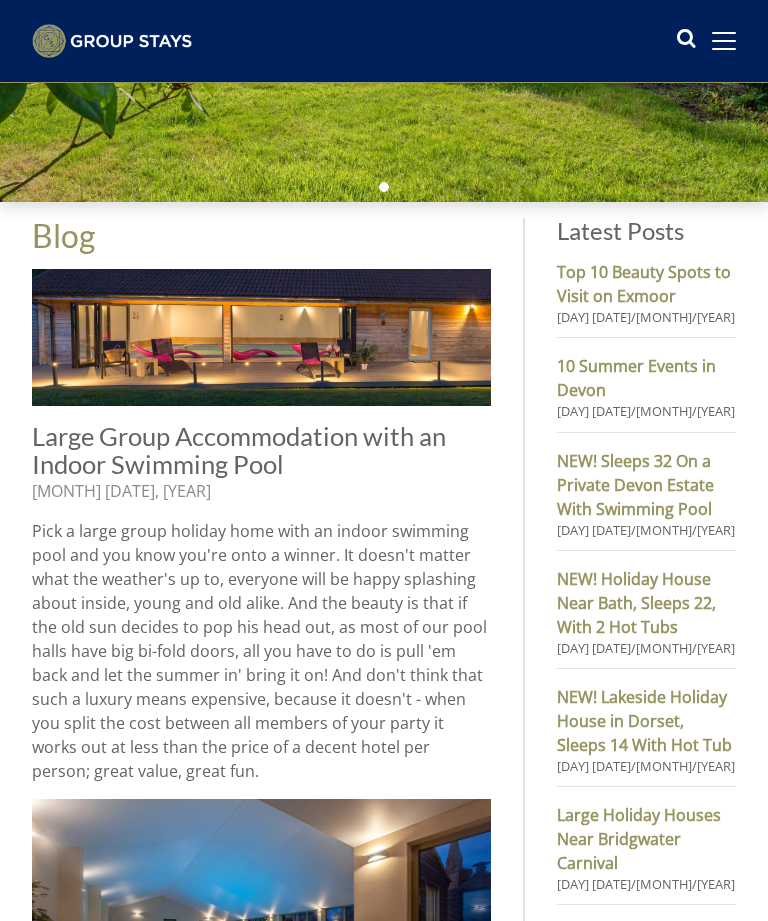 scroll, scrollTop: 661, scrollLeft: 0, axis: vertical 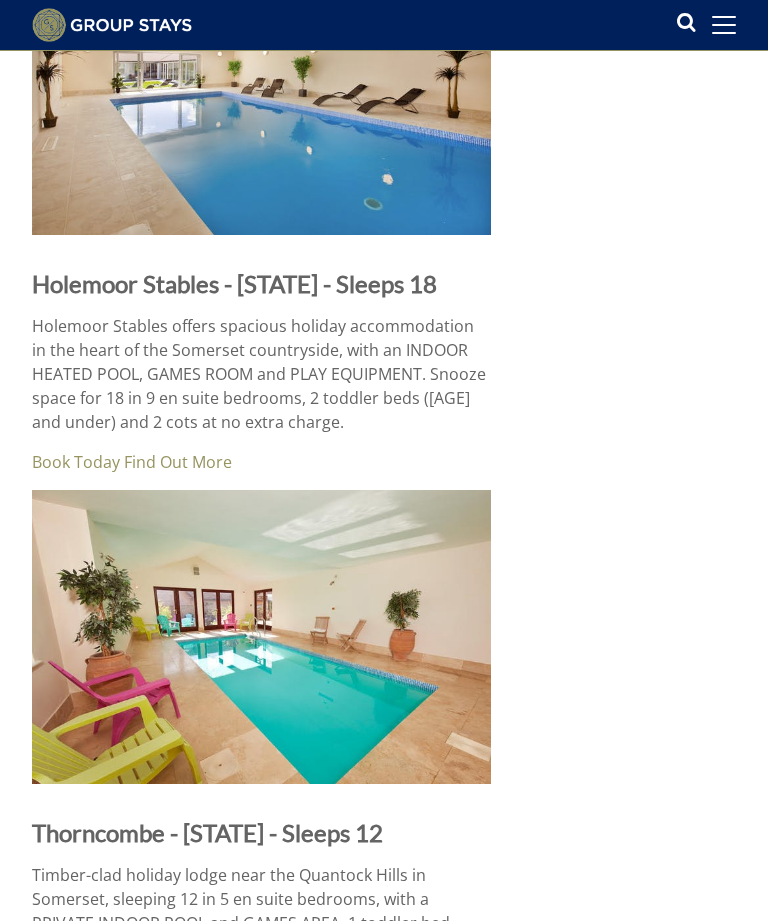 click at bounding box center (261, 87) 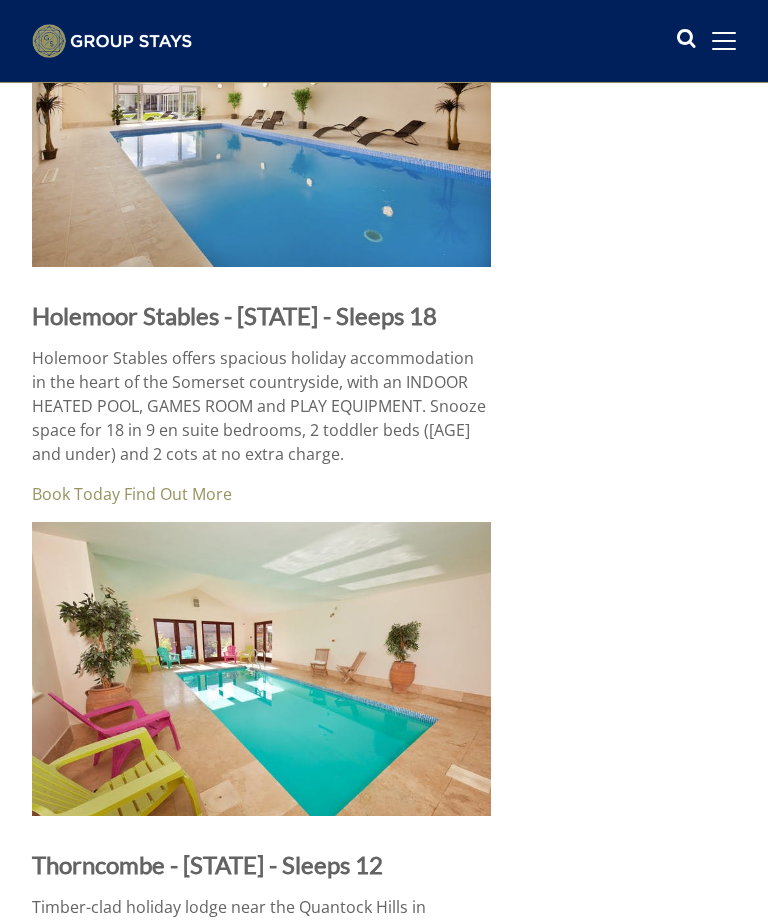 scroll, scrollTop: 8292, scrollLeft: 0, axis: vertical 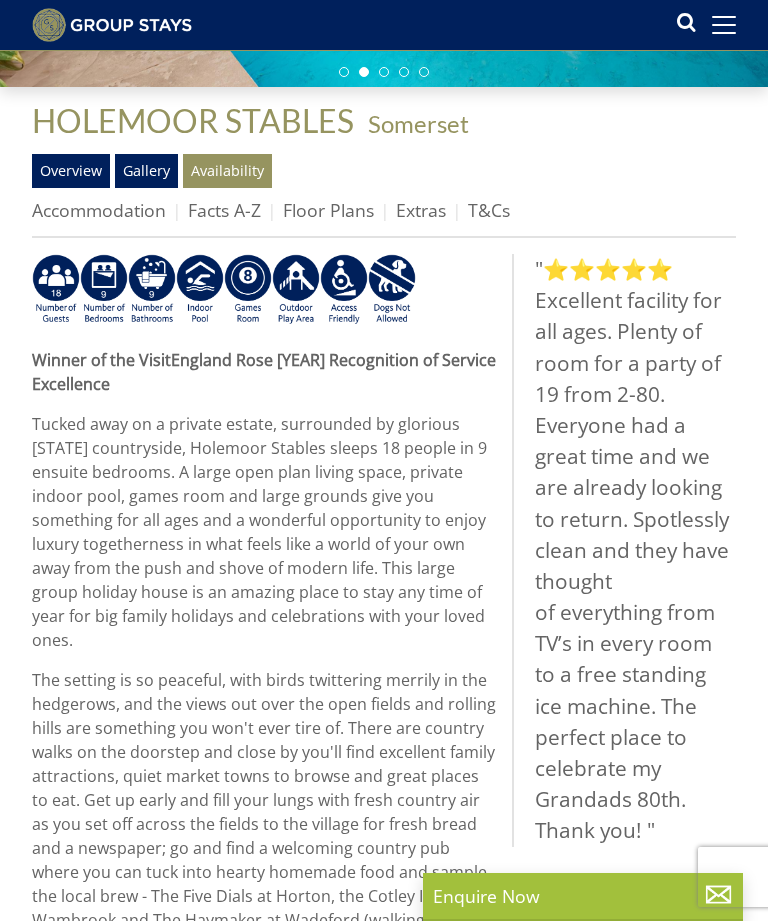 click on "Gallery" at bounding box center (146, 171) 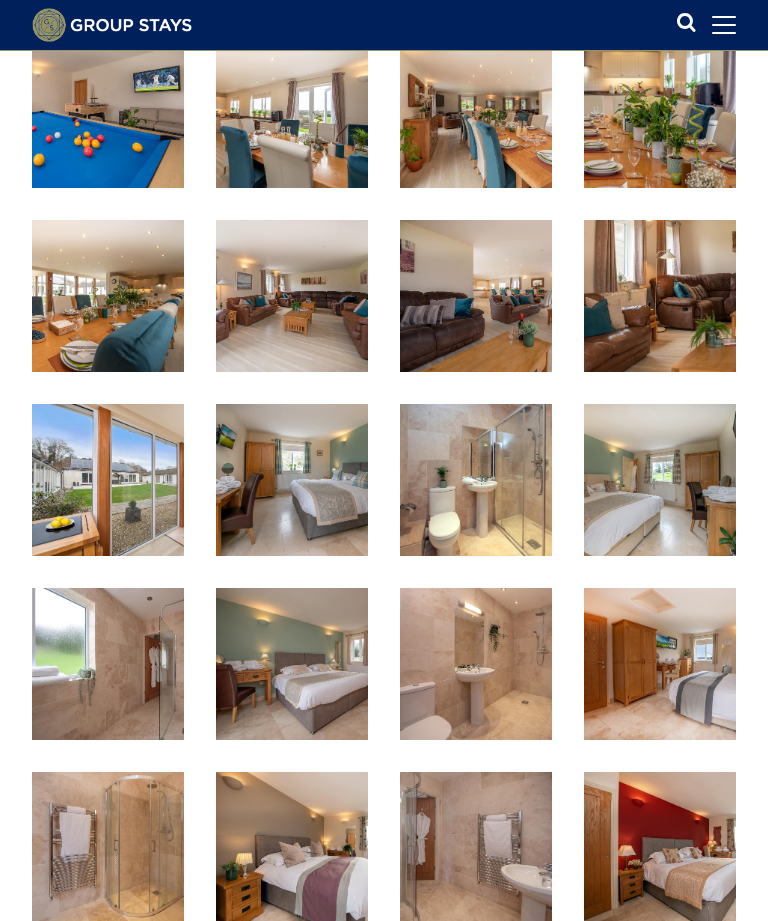 scroll, scrollTop: 840, scrollLeft: 0, axis: vertical 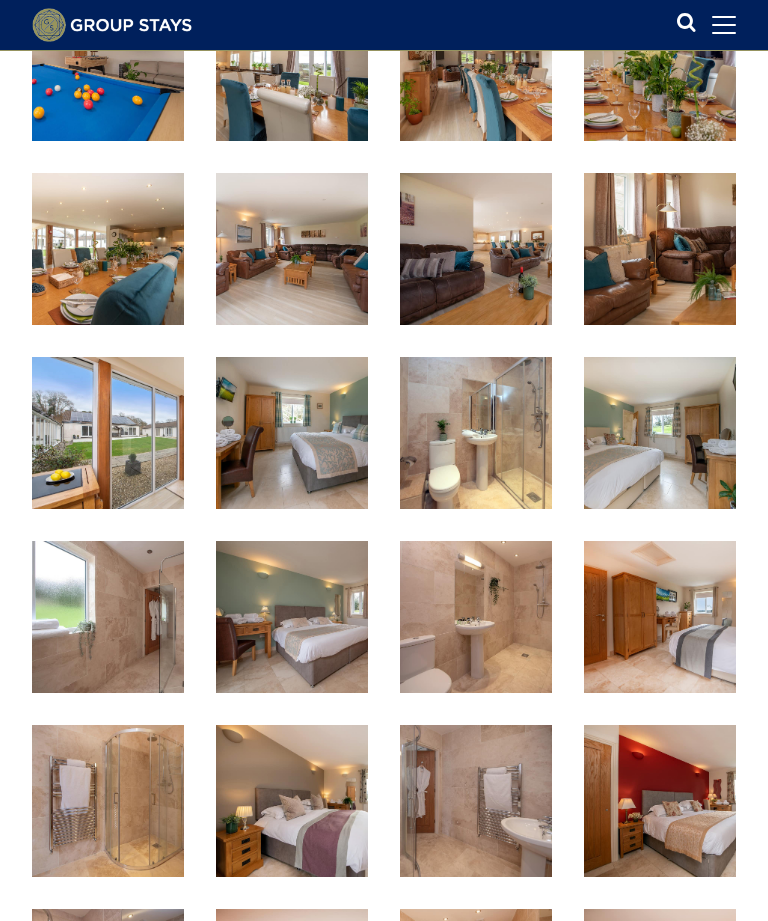 click at bounding box center (660, 433) 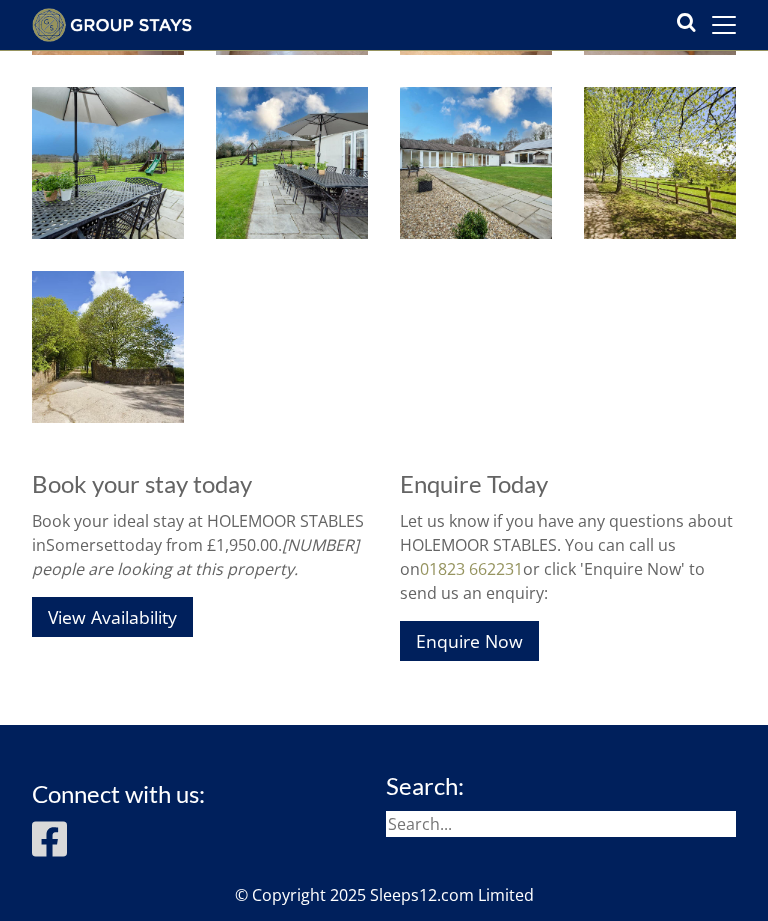 scroll, scrollTop: 2145, scrollLeft: 0, axis: vertical 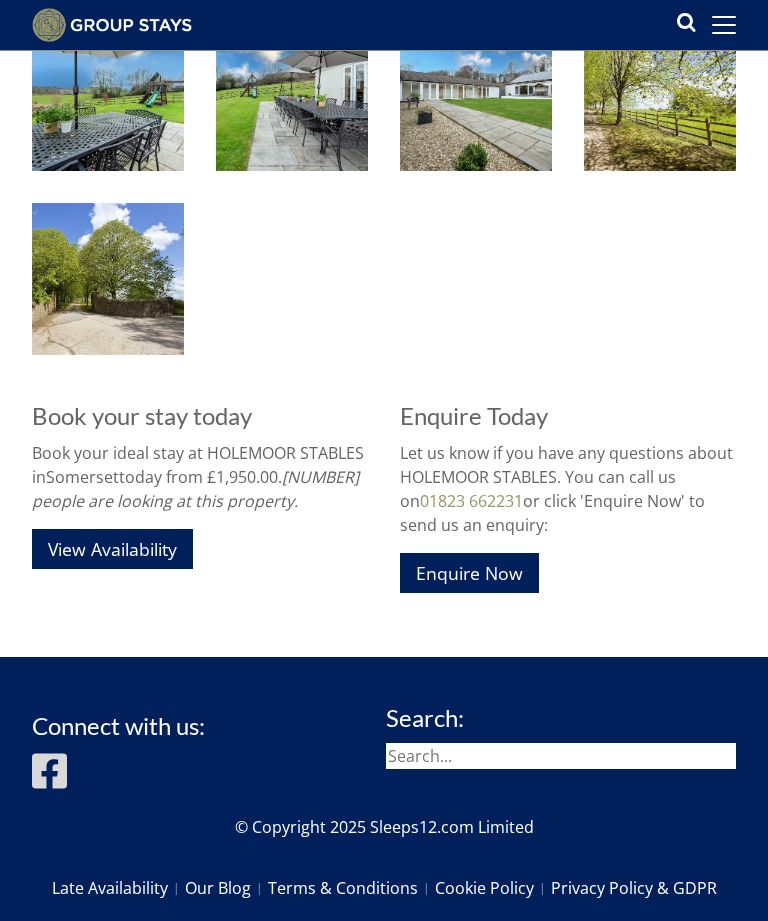 click on "View Availability" at bounding box center (112, 548) 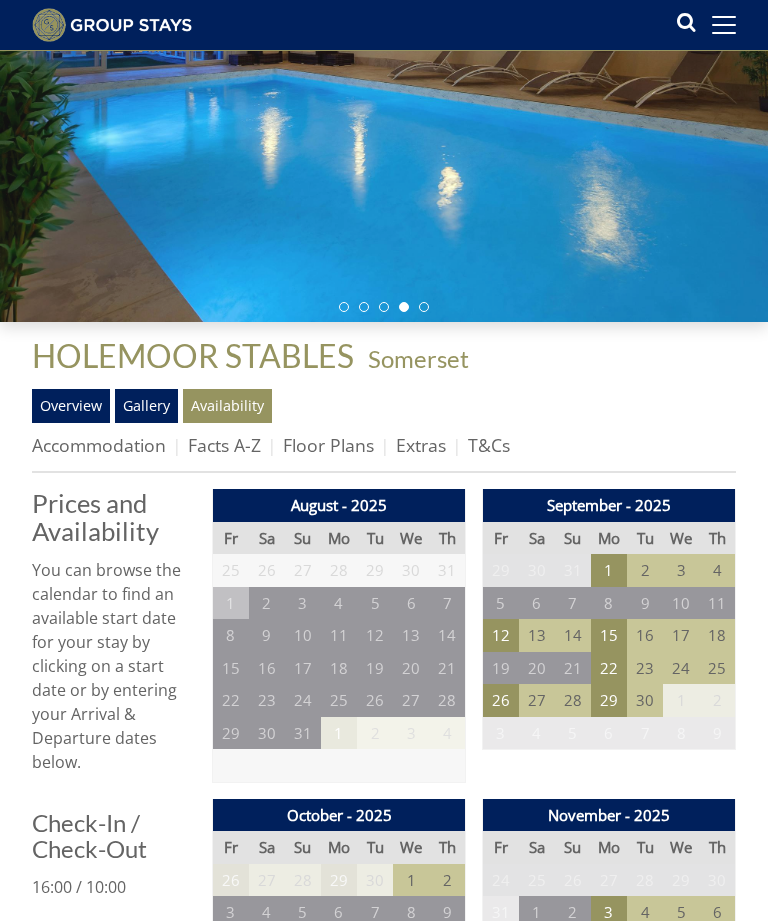 scroll, scrollTop: 196, scrollLeft: 0, axis: vertical 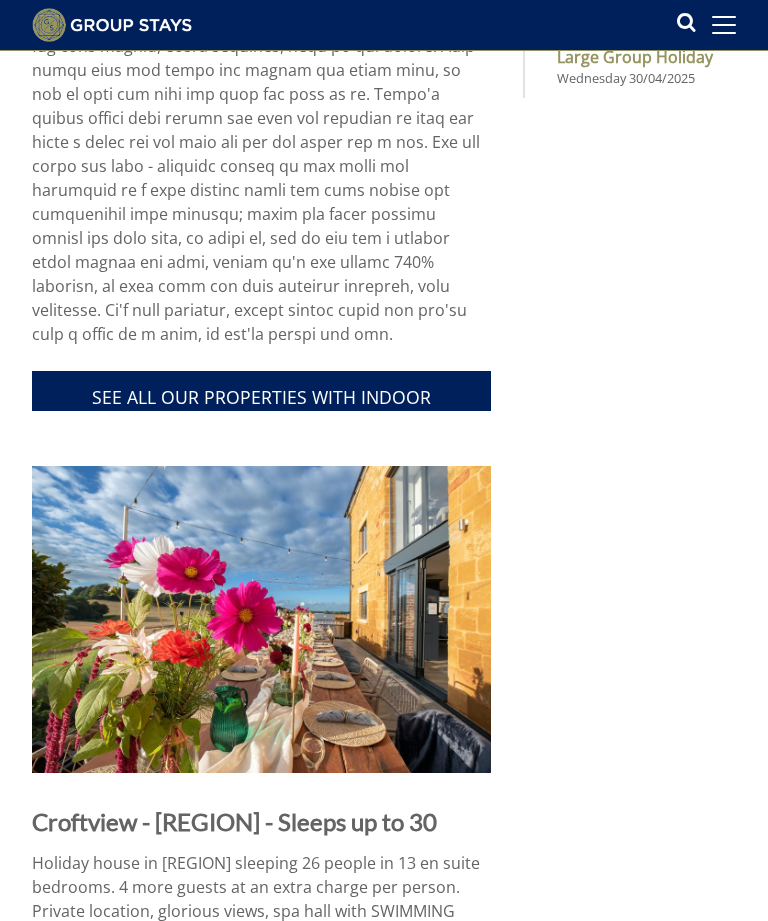 click on "SEE ALL OUR PROPERTIES WITH INDOOR SWIMMING POOLS" at bounding box center [261, 391] 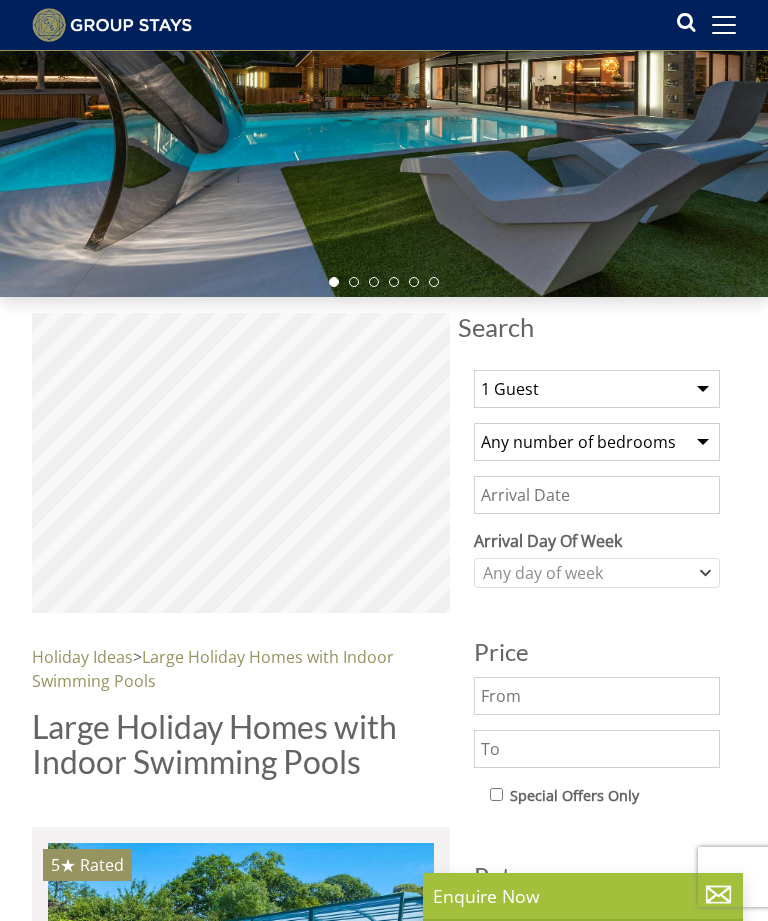 scroll, scrollTop: 242, scrollLeft: 0, axis: vertical 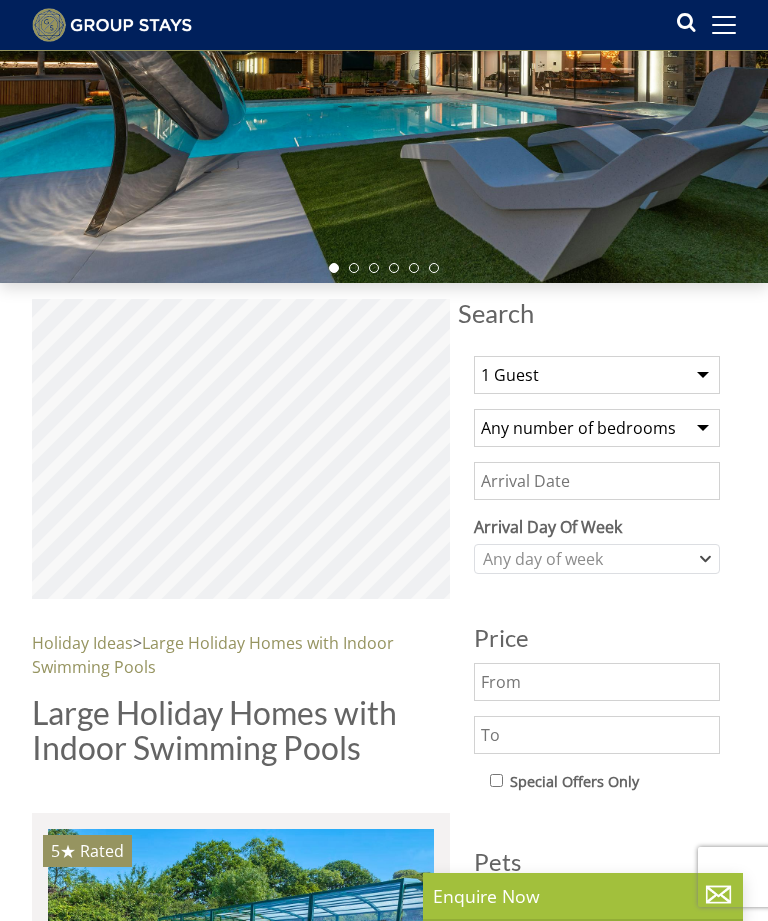 click on "1 Guest
2 Guests
3 Guests
4 Guests
5 Guests
6 Guests
7 Guests
8 Guests
9 Guests
10 Guests
11 Guests
12 Guests
13 Guests
14 Guests
15 Guests
16 Guests
17 Guests
18 Guests
19 Guests
20 Guests
21 Guests
22 Guests
23 Guests
24 Guests
25 Guests
26 Guests
27 Guests
28 Guests
29 Guests
30 Guests
31 Guests
32 Guests" at bounding box center (597, 375) 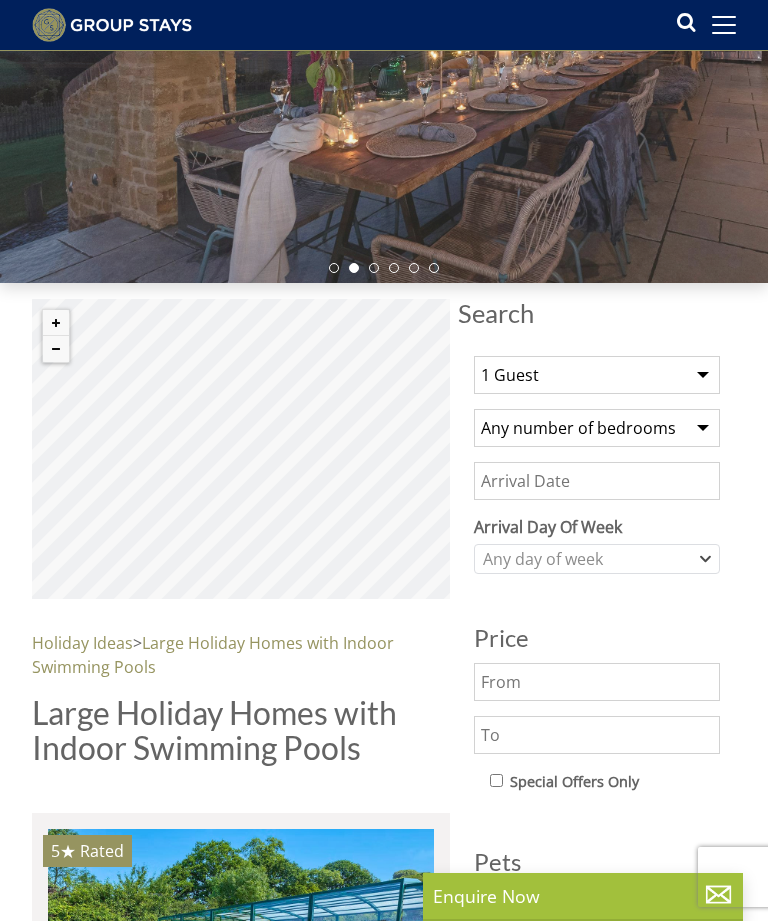 select on "18" 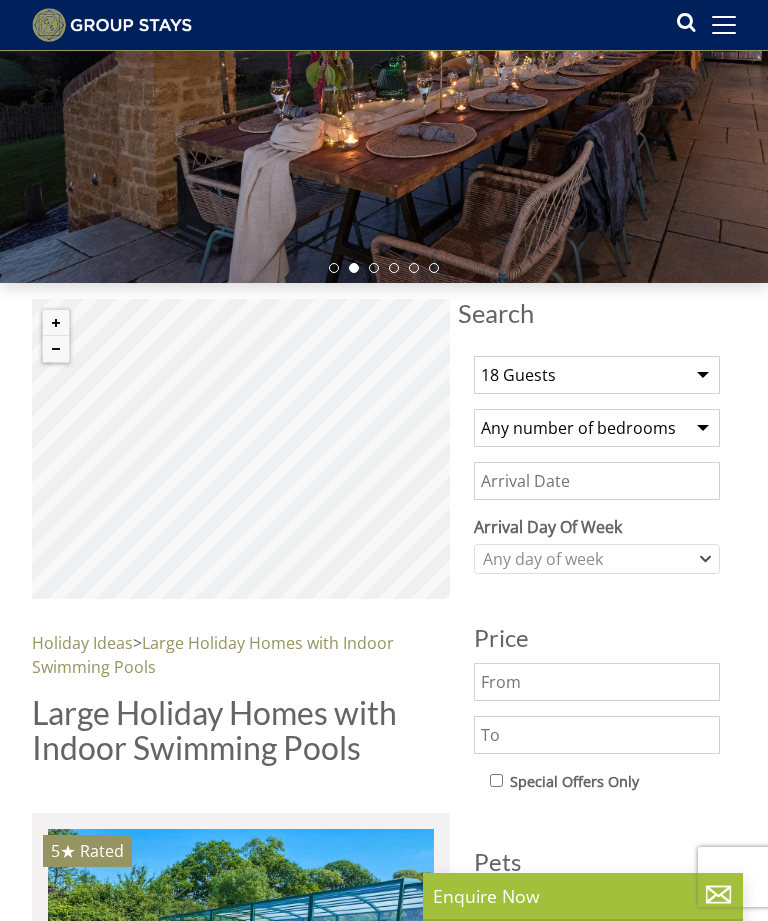 click on "Any number of bedrooms
4 Bedrooms
5 Bedrooms
6 Bedrooms
7 Bedrooms
8 Bedrooms
9 Bedrooms
10 Bedrooms
11 Bedrooms
12 Bedrooms
13 Bedrooms
14 Bedrooms
15 Bedrooms
16 Bedrooms" at bounding box center [597, 428] 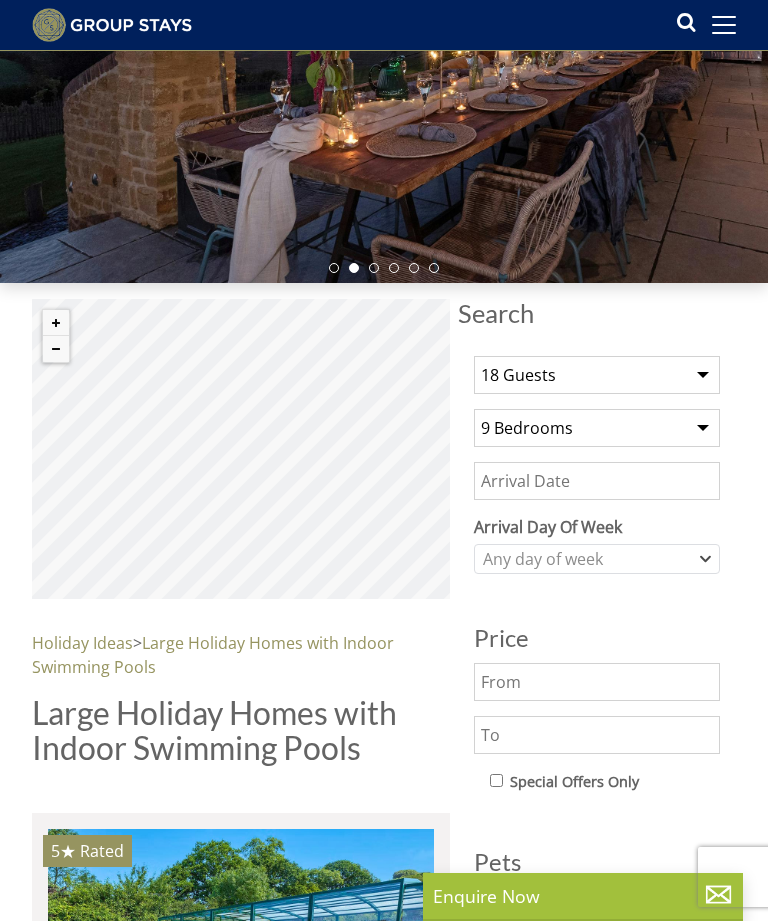 click on "Date" at bounding box center (597, 481) 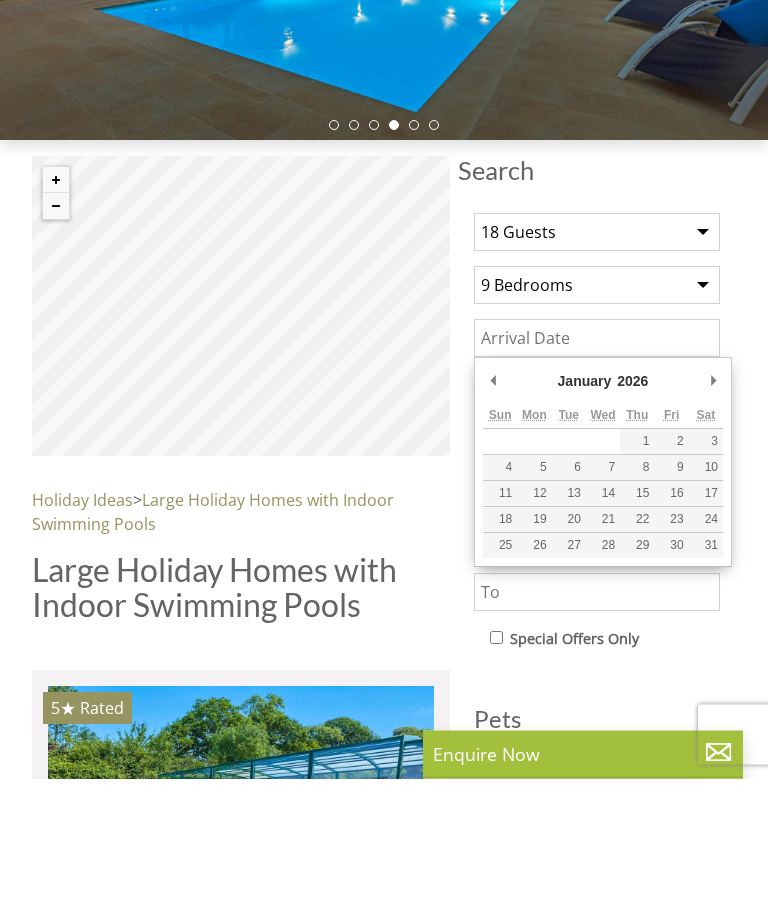 type on "23/01/2026" 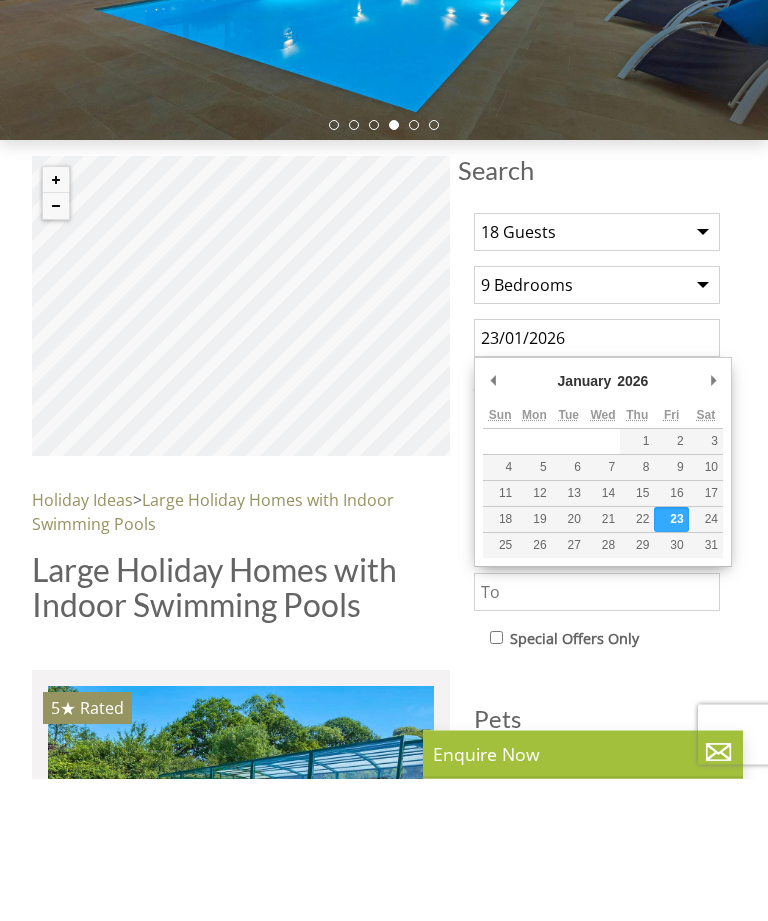 scroll, scrollTop: 385, scrollLeft: 0, axis: vertical 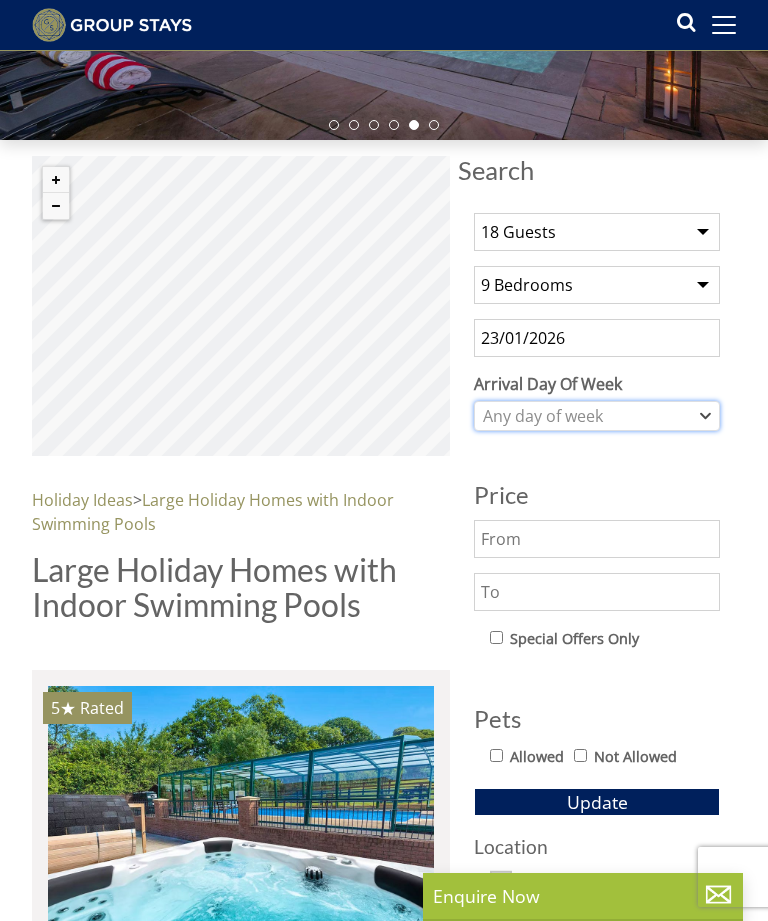 click on "Any day of week" at bounding box center (586, 416) 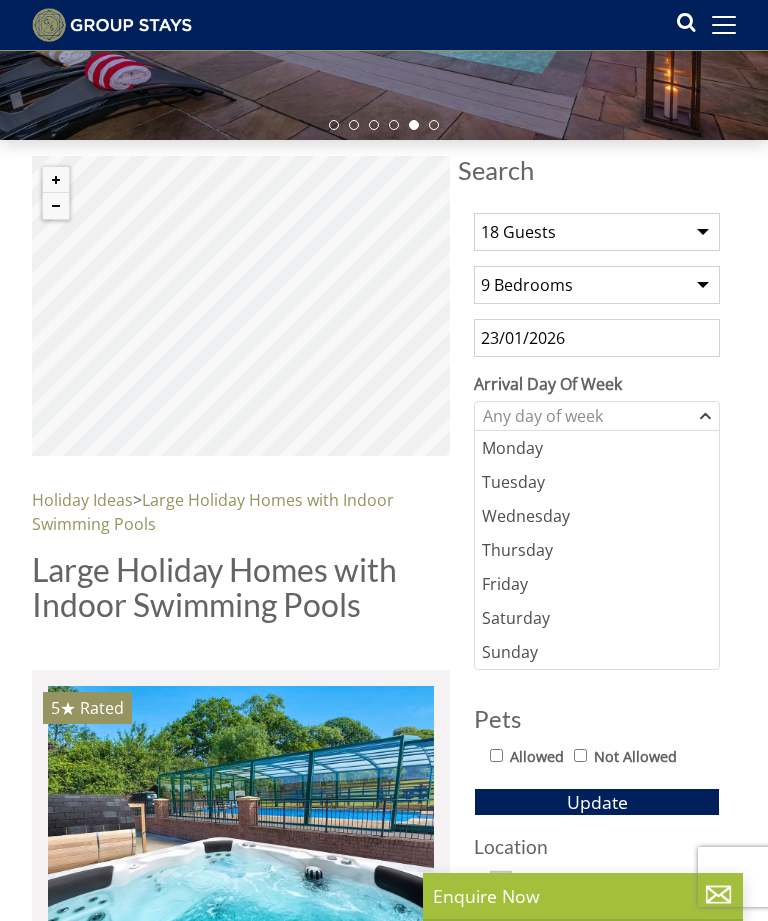click on "Friday" at bounding box center [597, 584] 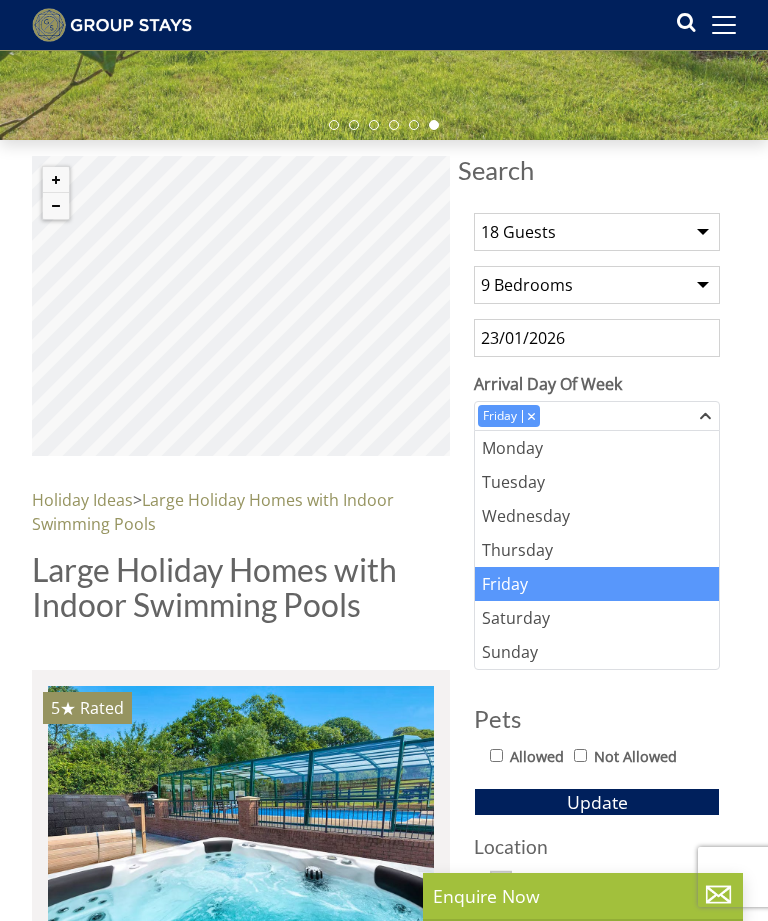 click on "Search
Search
1 Guest
2 Guests
3 Guests
4 Guests
5 Guests
6 Guests
7 Guests
8 Guests
9 Guests
10 Guests
11 Guests
12 Guests
13 Guests
14 Guests
15 Guests
16 Guests
17 Guests
18 Guests
19 Guests
20 Guests
21 Guests
22 Guests
23 Guests
24 Guests
25 Guests
26 Guests
27 Guests
28 Guests
29 Guests
30 Guests
31 Guests
32 Guests
Any number of bedrooms
4 Bedrooms
5 Bedrooms
6 Bedrooms
7 Bedrooms
8 Bedrooms
9 Bedrooms
10 Bedrooms
11 Bedrooms
12 Bedrooms
13 Bedrooms
14 Bedrooms
15 Bedrooms
16 Bedrooms
23/01/2026
Arrival Day Of Week
Monday Tuesday Thursday" at bounding box center [384, 4833] 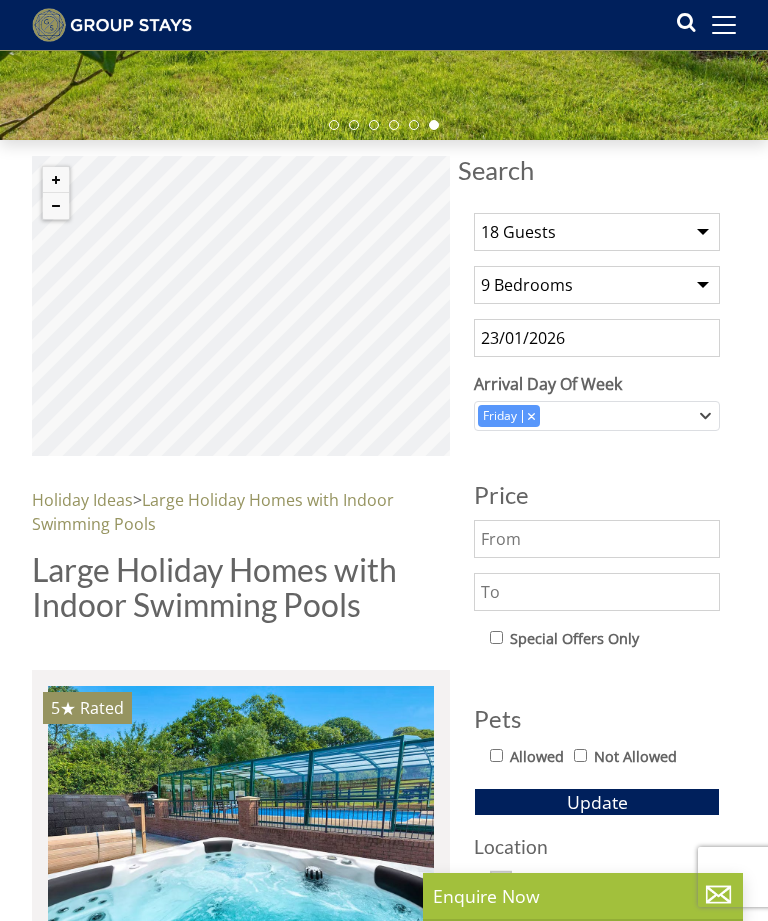 click on "Allowed" at bounding box center (496, 755) 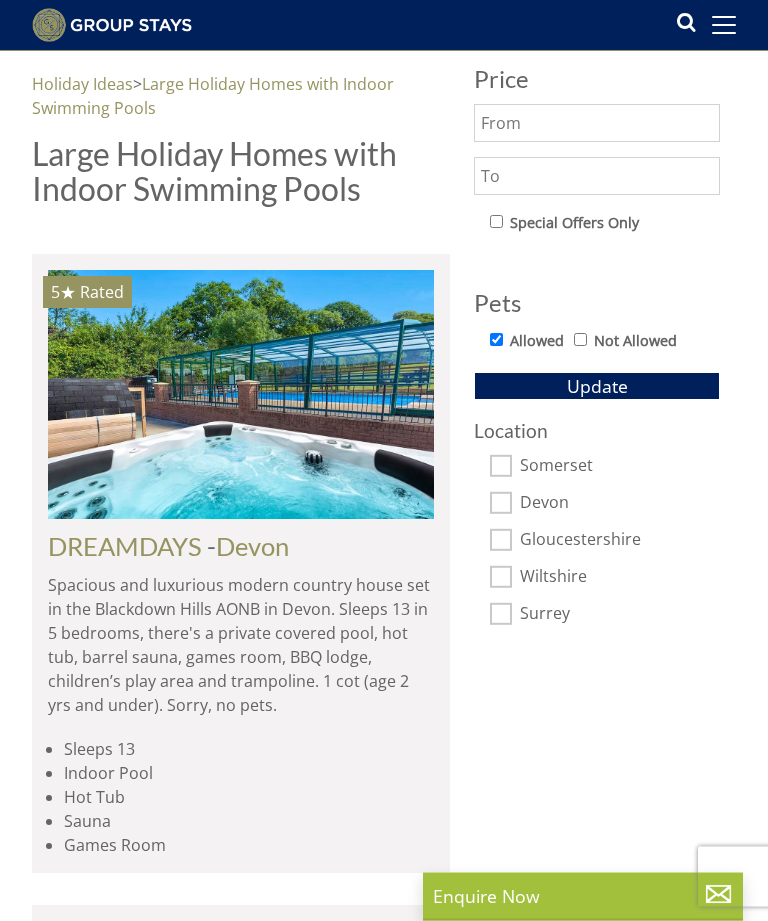 scroll, scrollTop: 802, scrollLeft: 0, axis: vertical 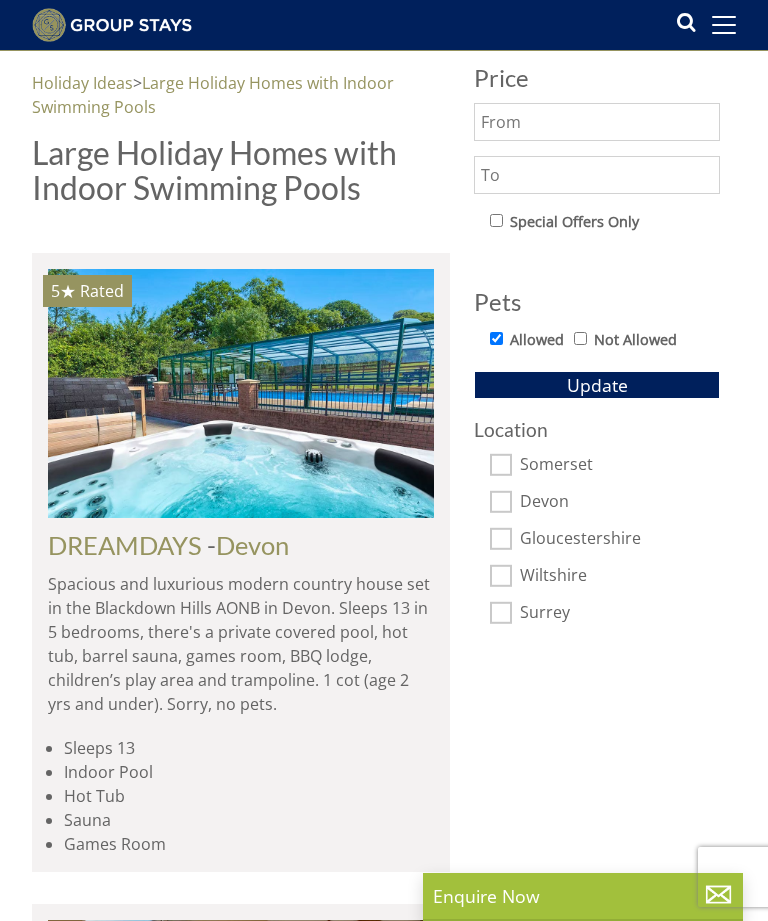 click on "Gloucestershire" at bounding box center [501, 539] 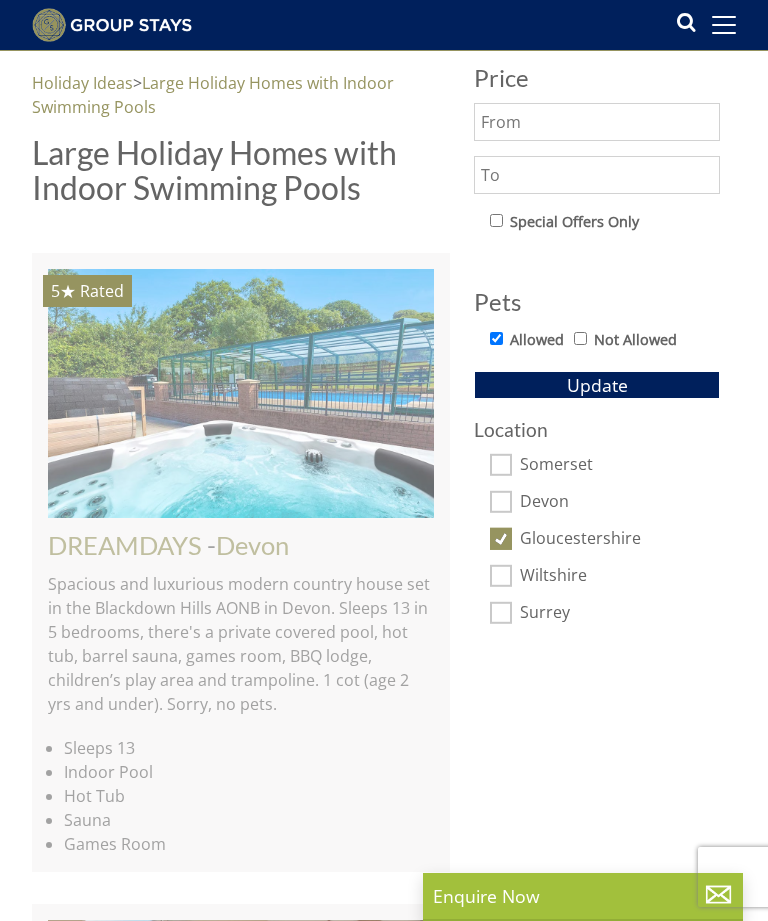 click on "Wiltshire" at bounding box center (501, 576) 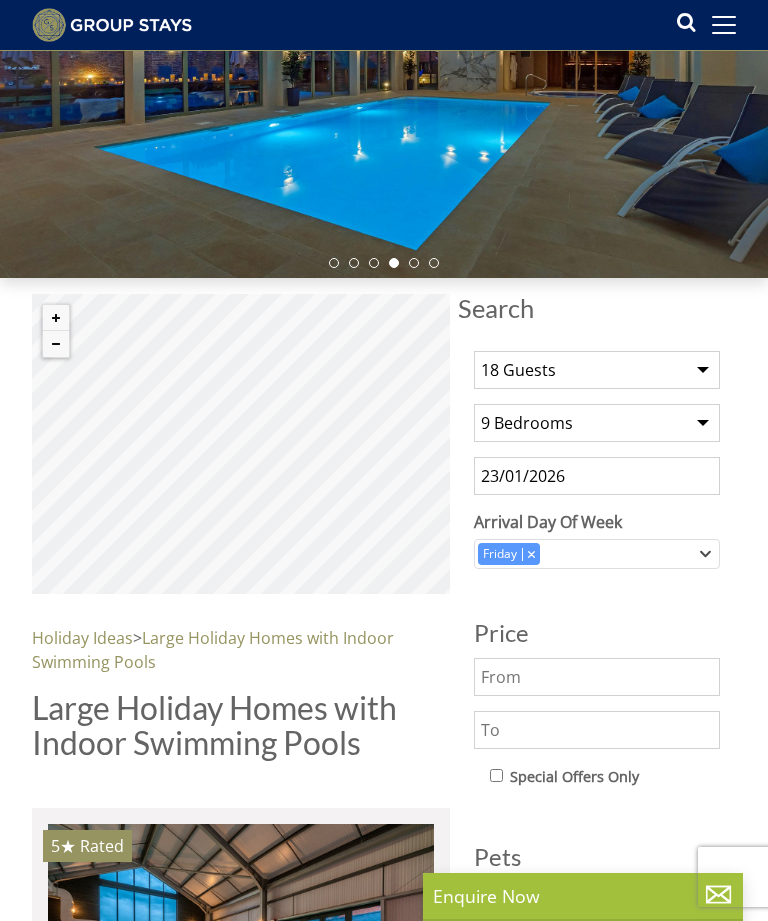 scroll, scrollTop: 214, scrollLeft: 0, axis: vertical 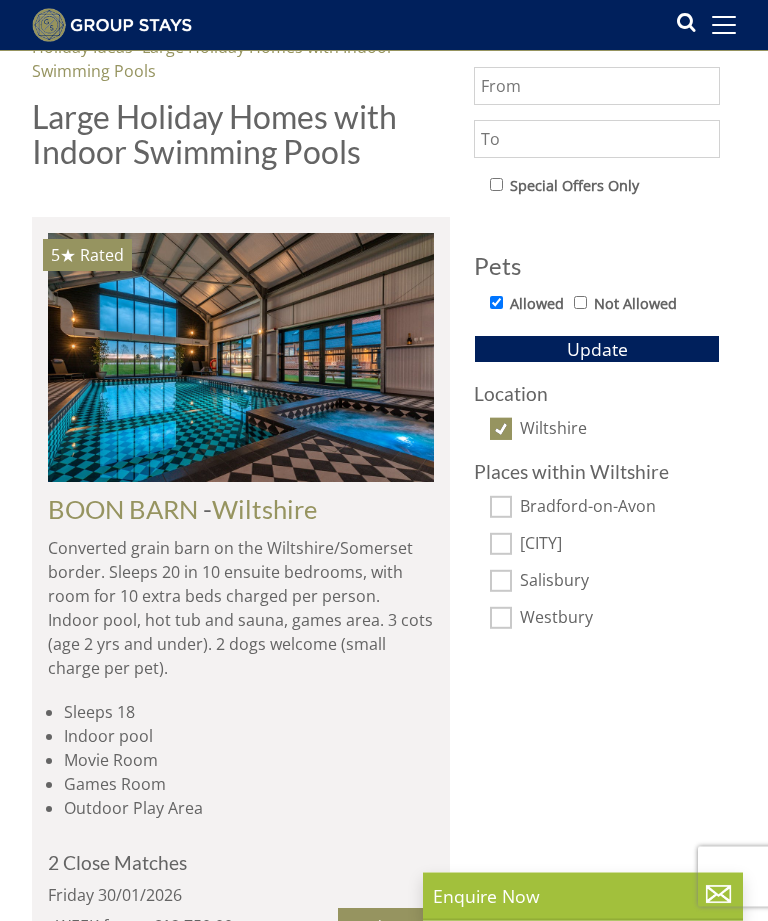 click on "Wiltshire" at bounding box center (501, 430) 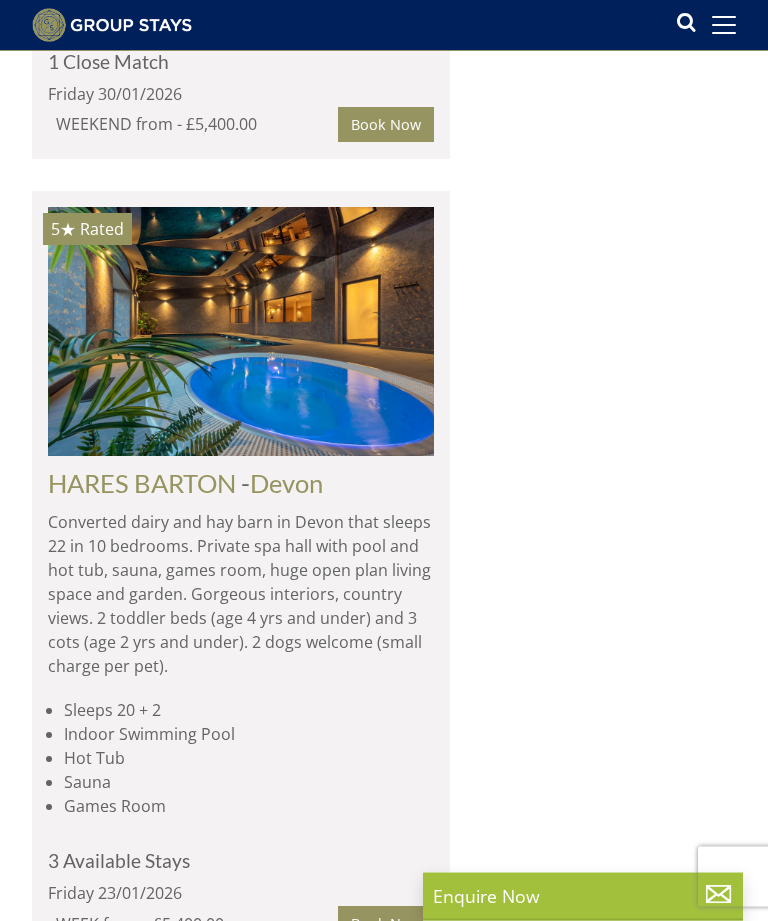 scroll, scrollTop: 3239, scrollLeft: 0, axis: vertical 